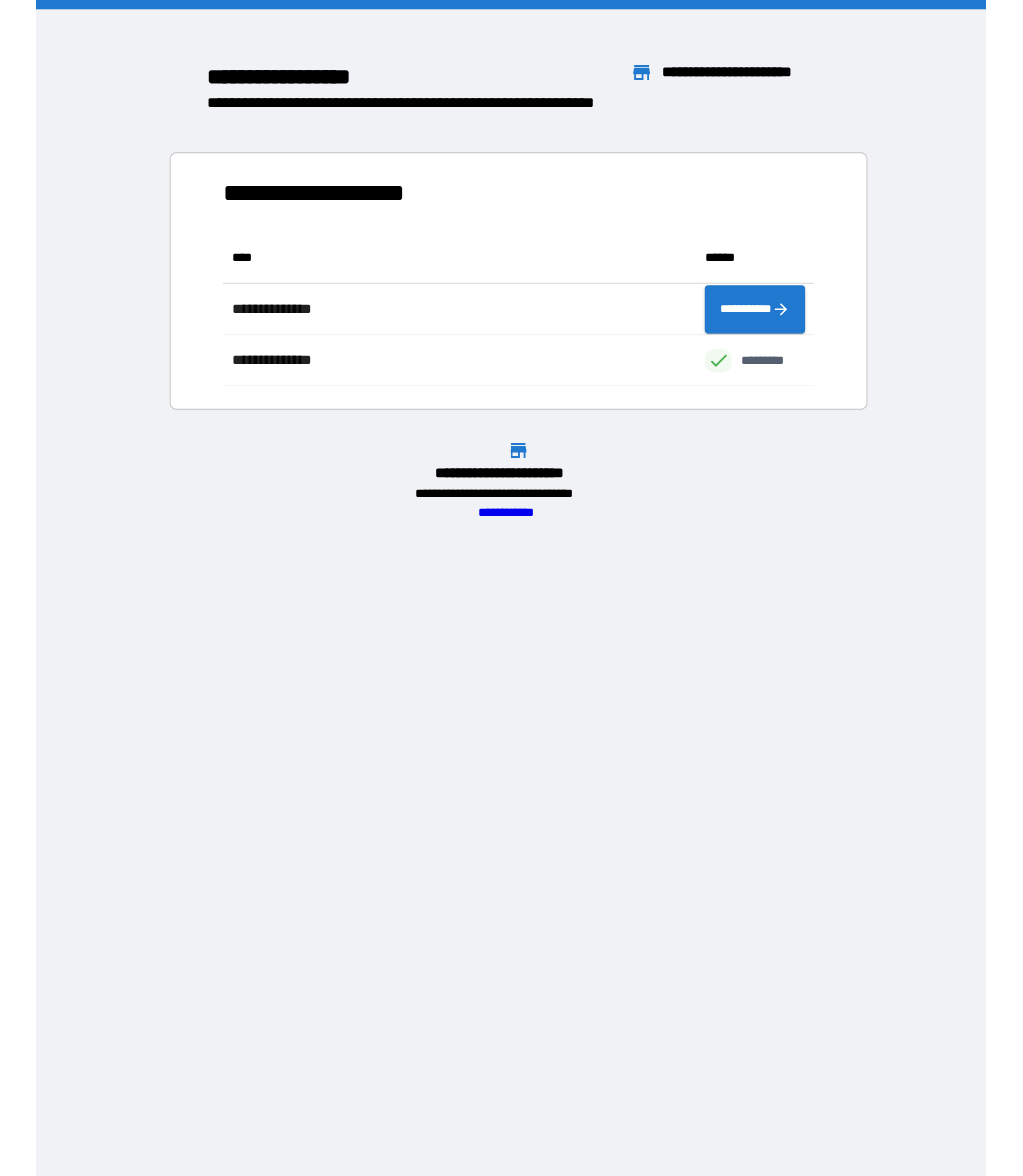 scroll, scrollTop: 0, scrollLeft: 0, axis: both 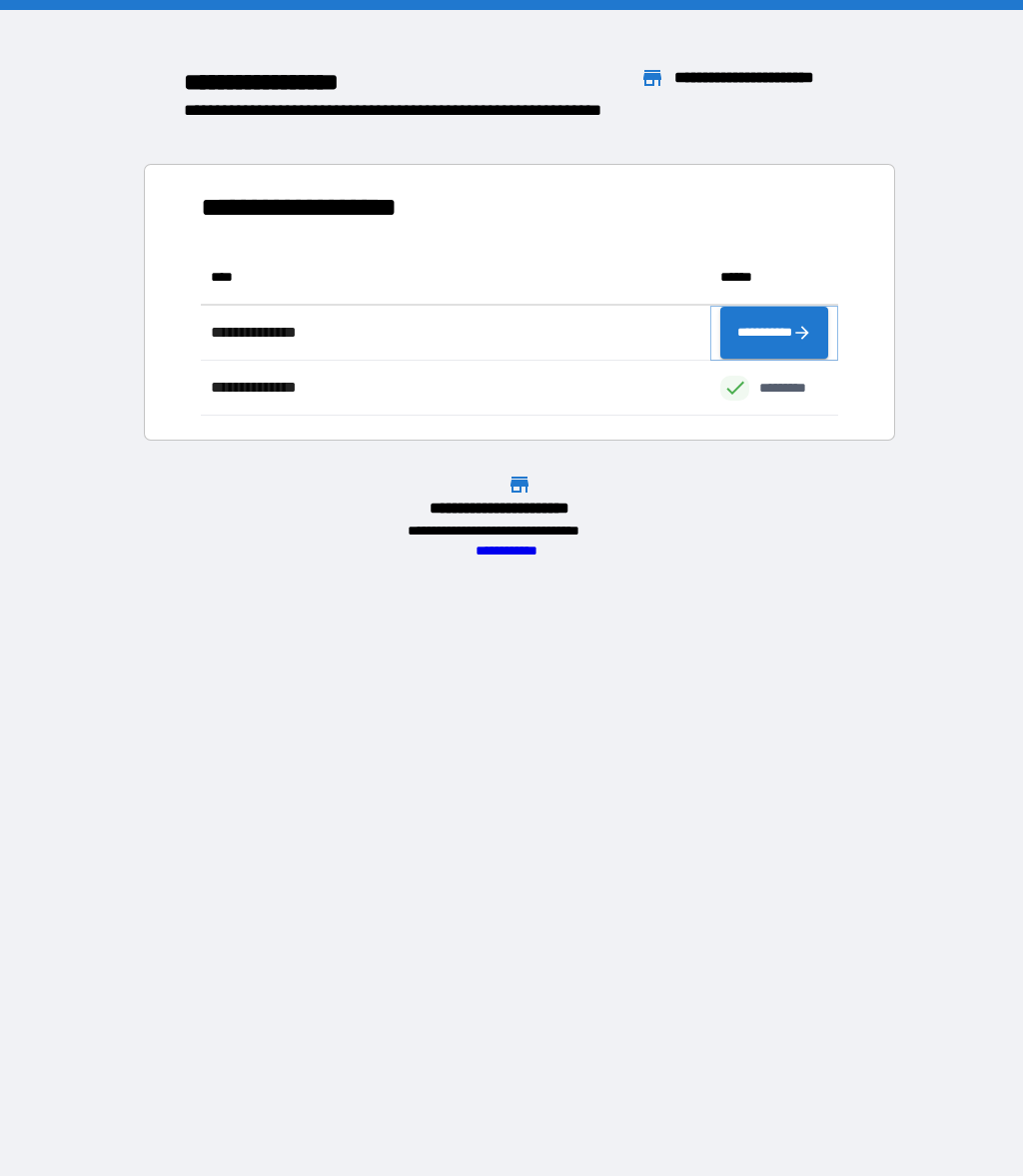 click on "**********" at bounding box center (774, 333) 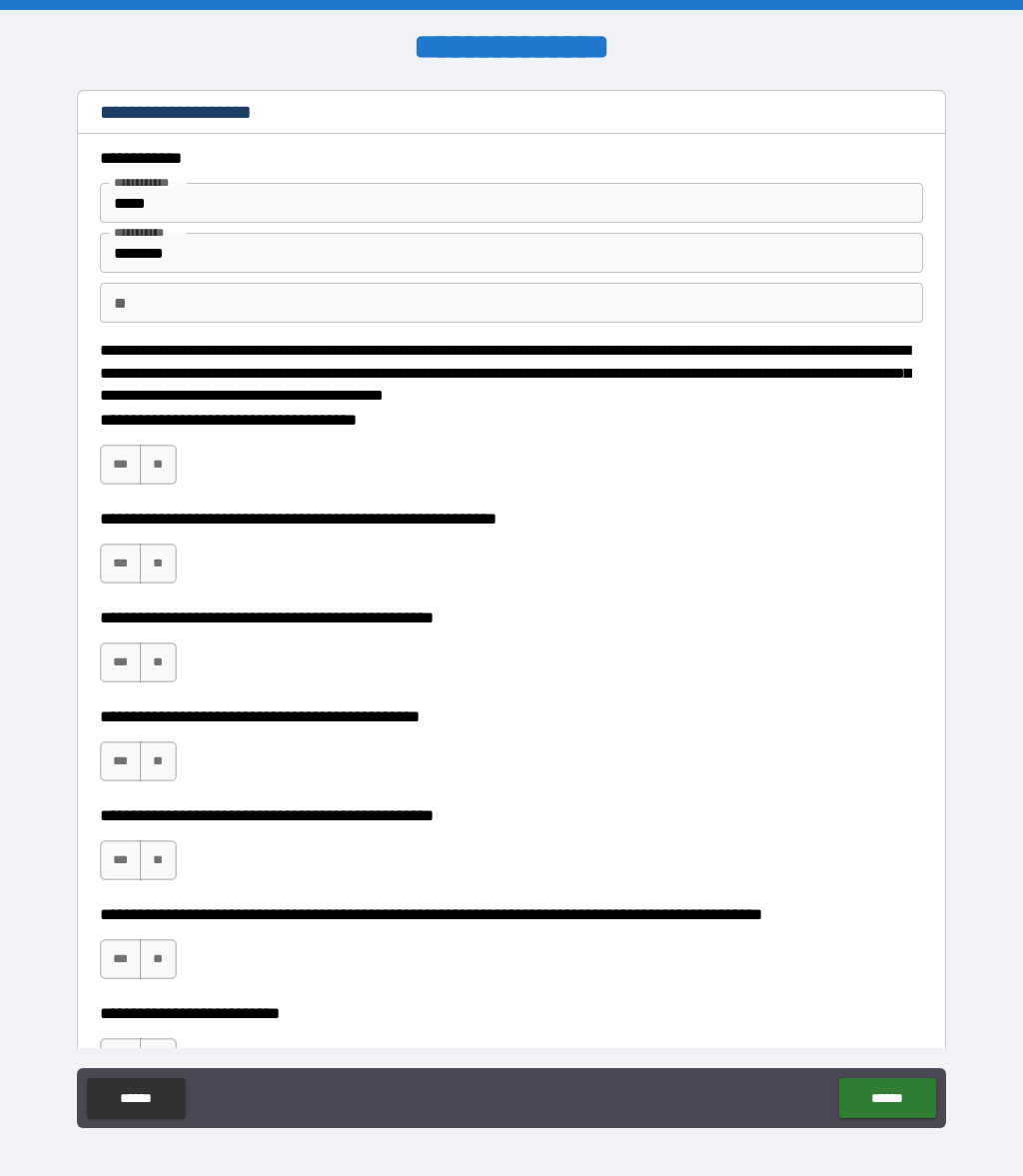 click on "**" at bounding box center (512, 303) 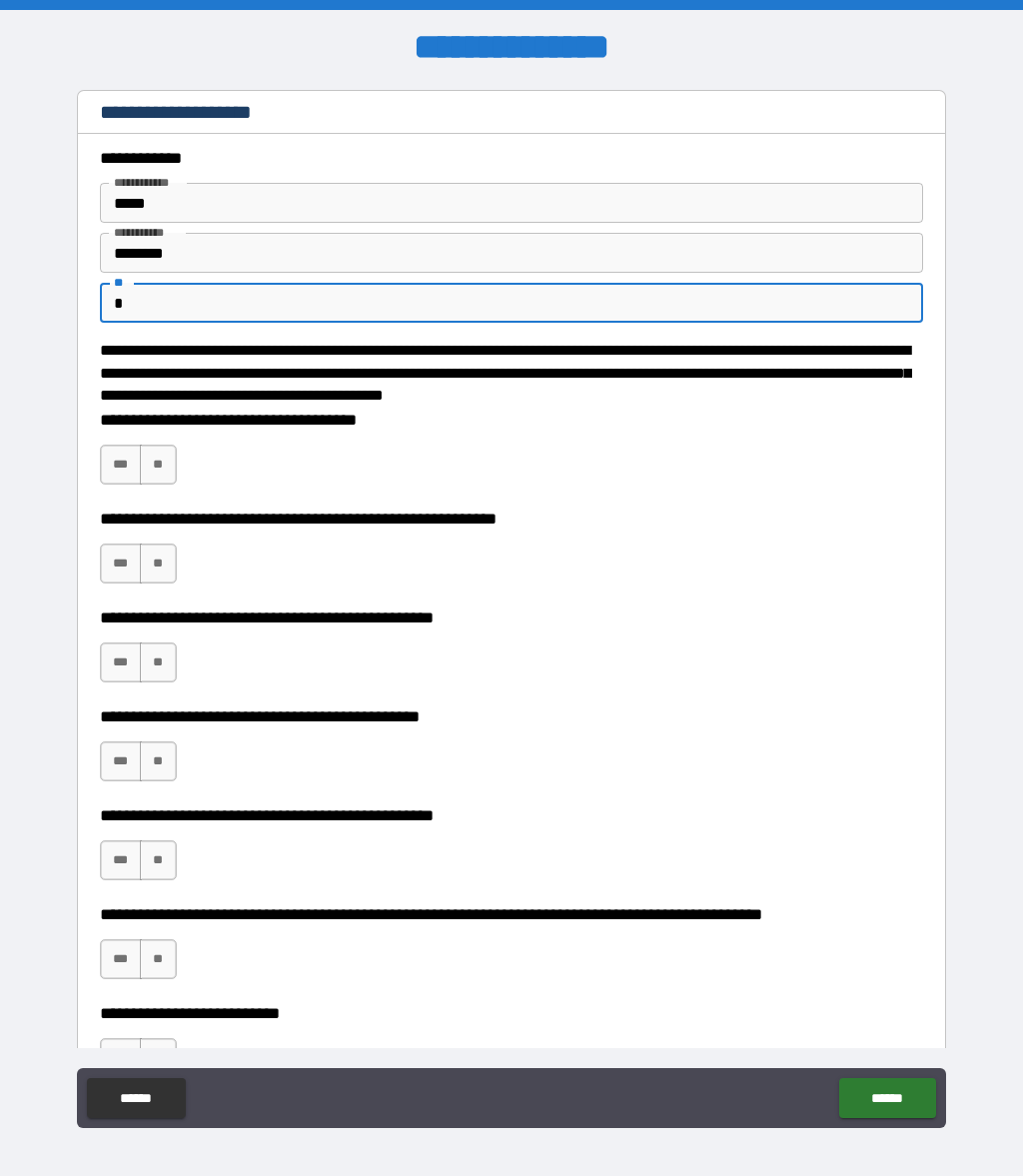 type on "*" 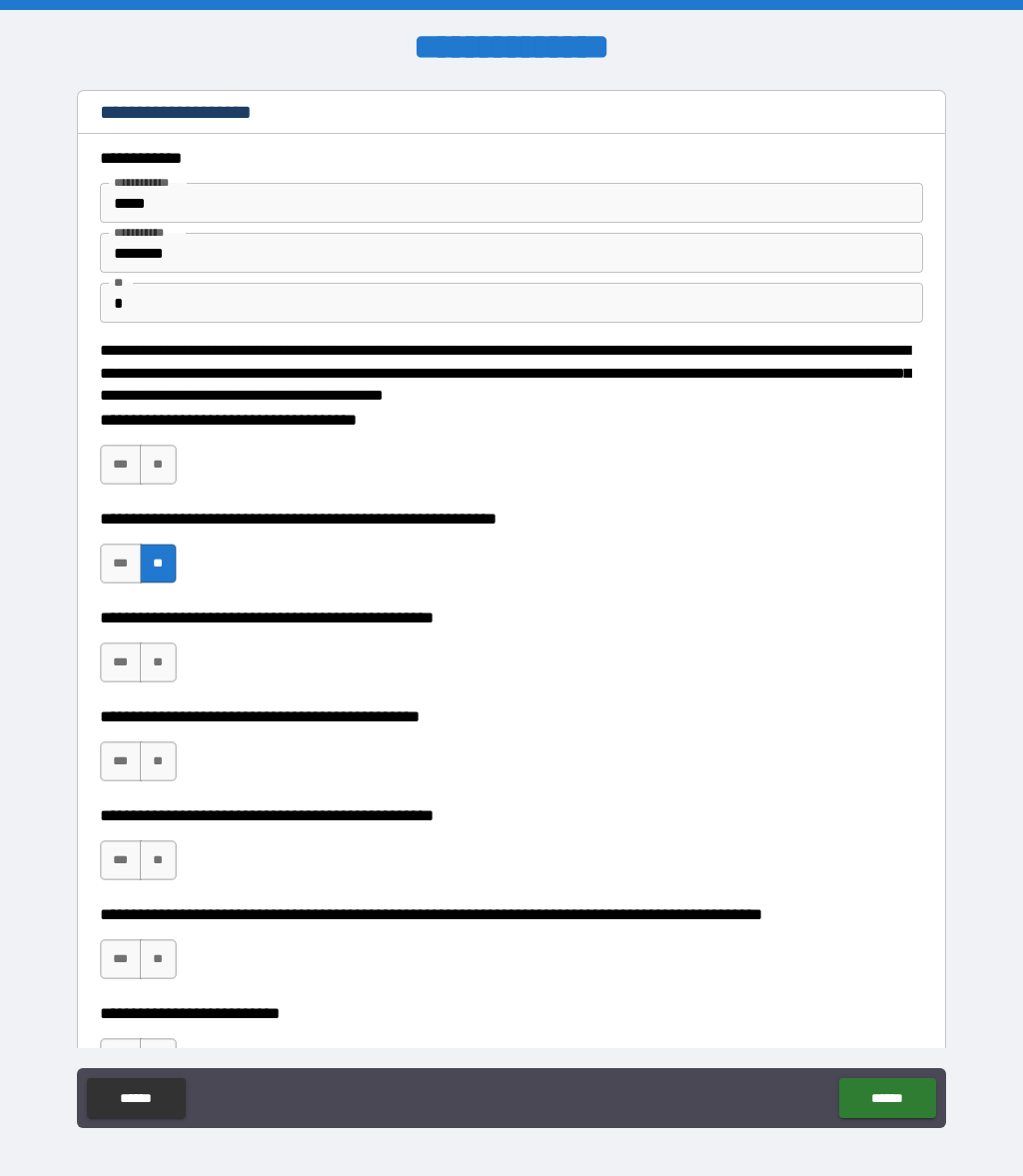click on "***" at bounding box center (121, 465) 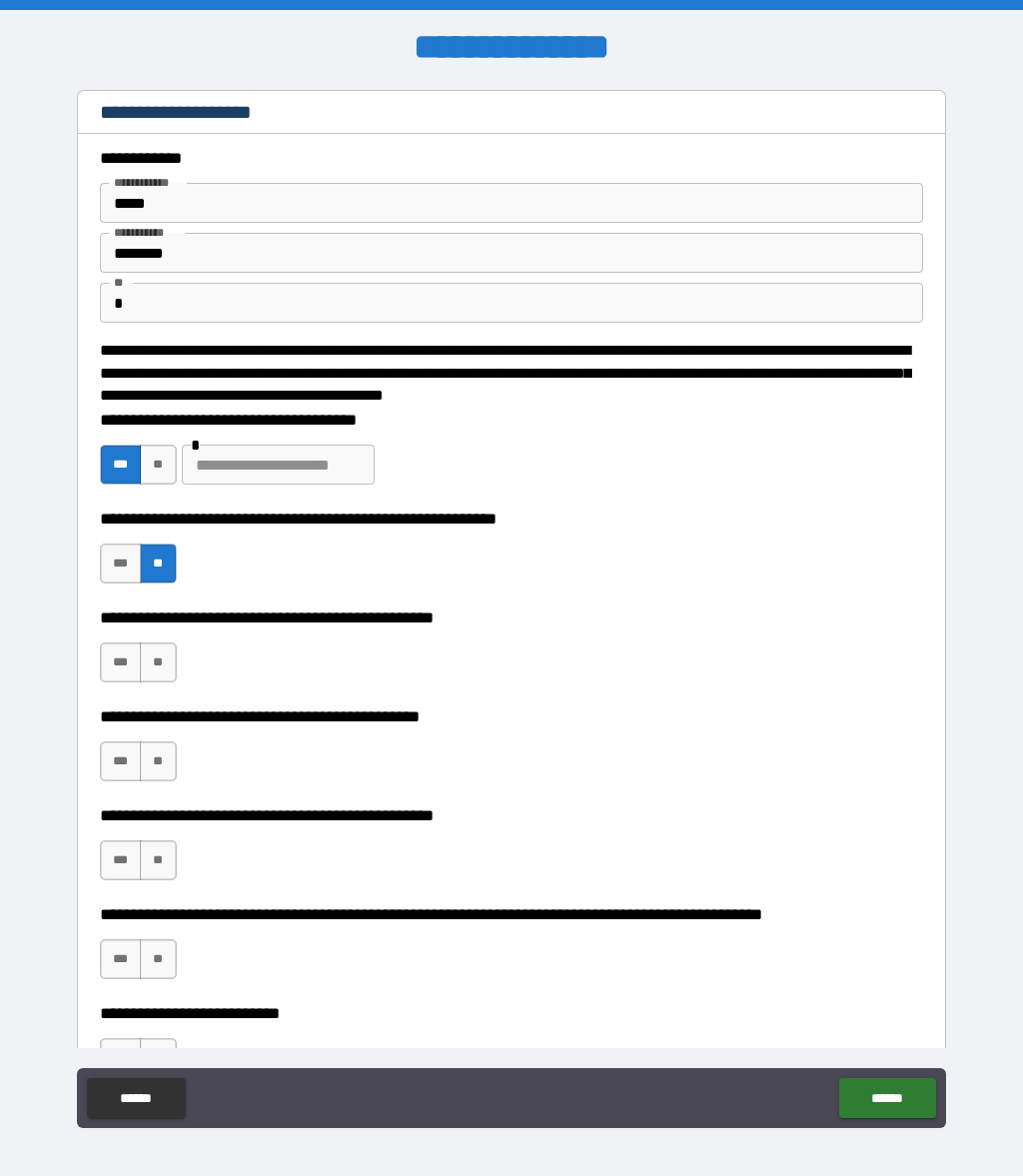 click at bounding box center (278, 465) 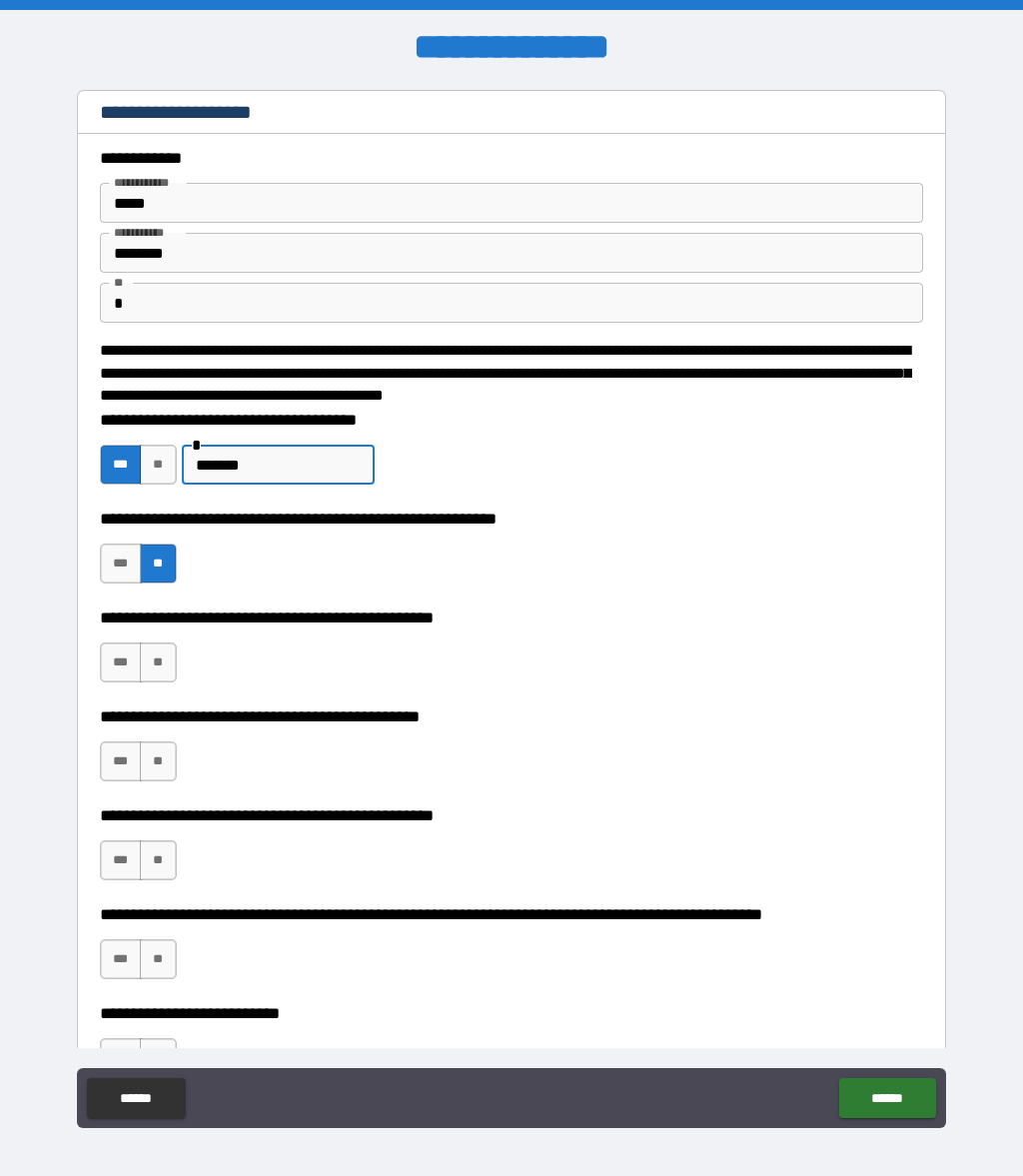 type on "*******" 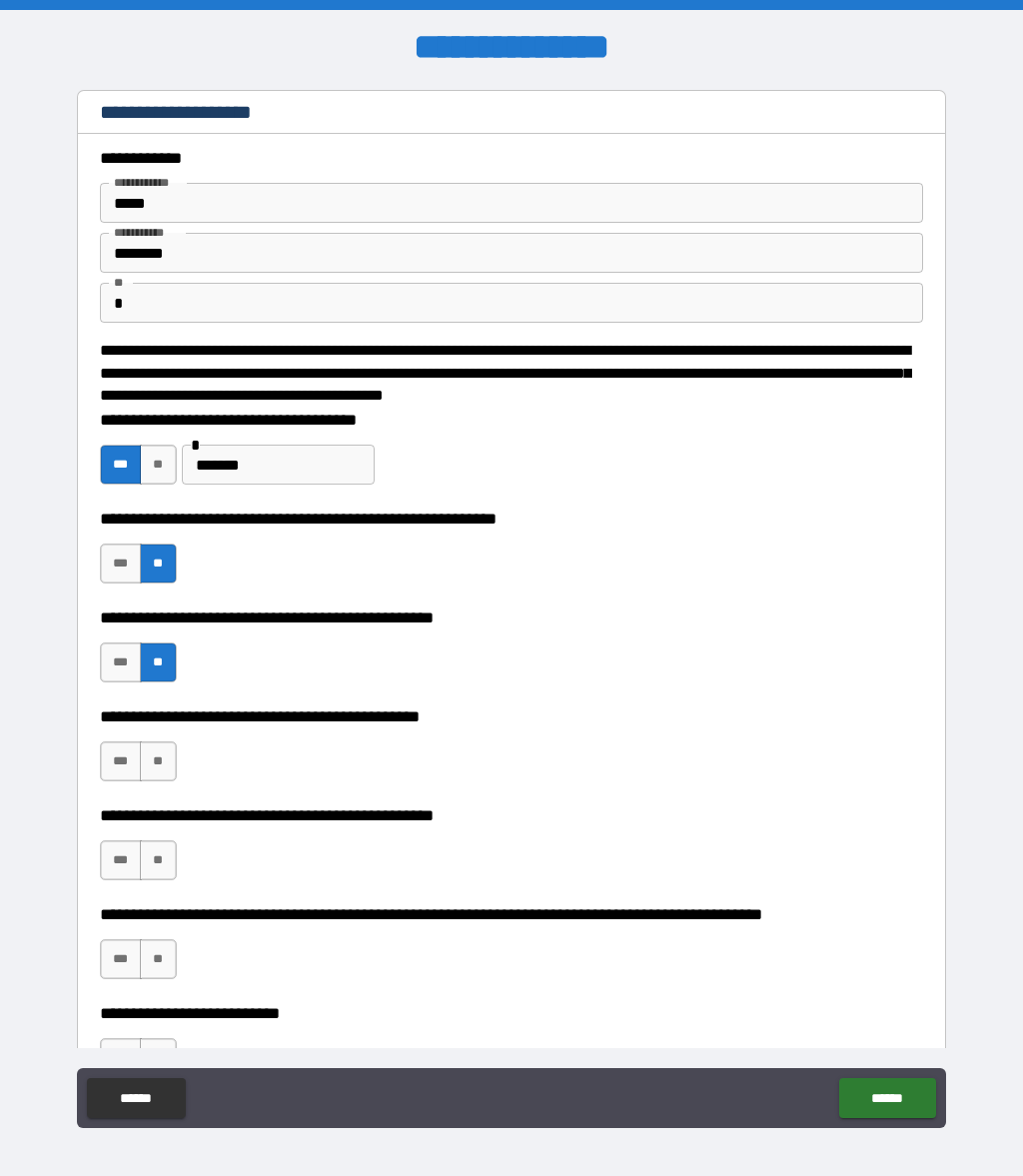 click on "***" at bounding box center (121, 761) 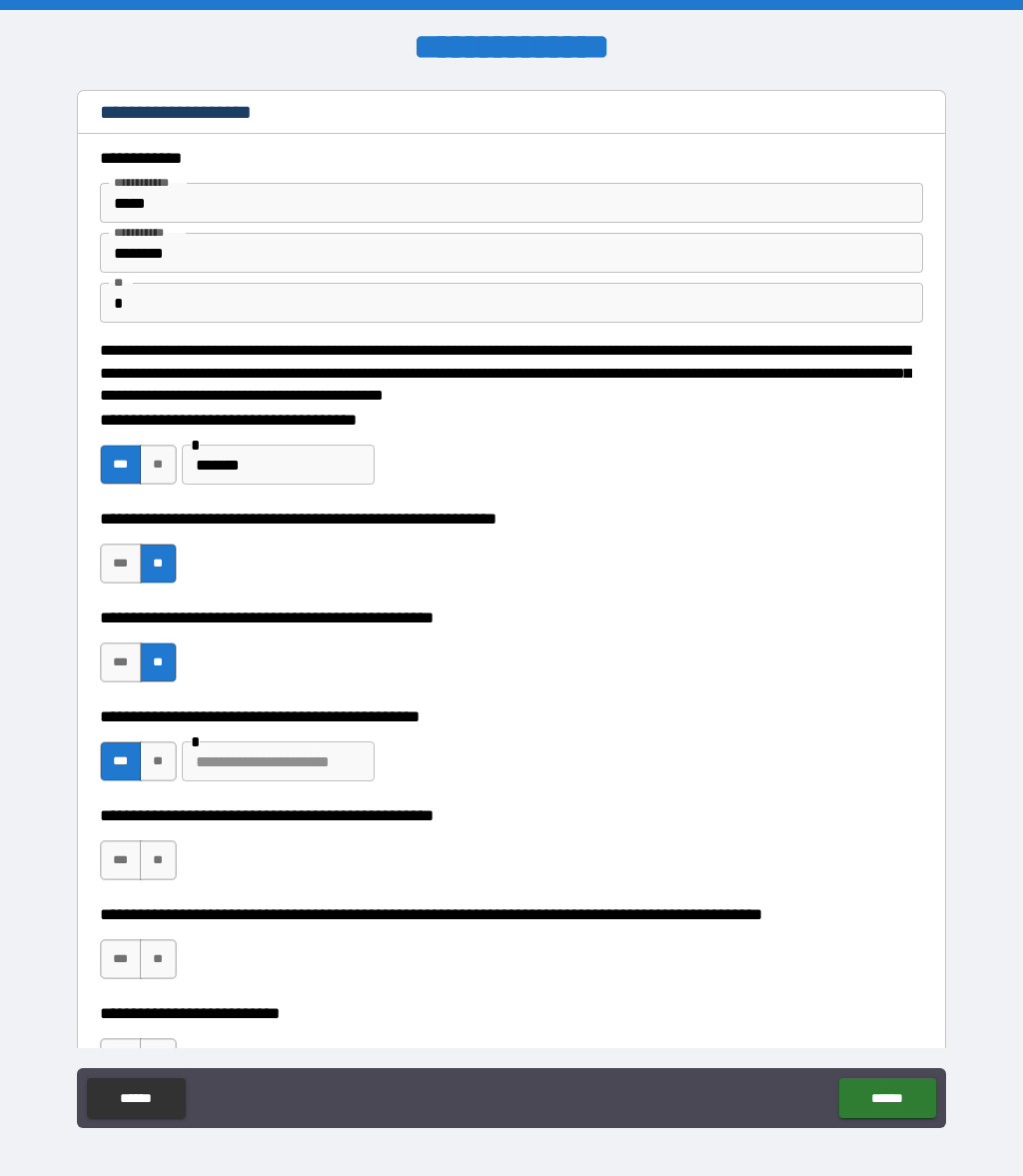 click at bounding box center (278, 761) 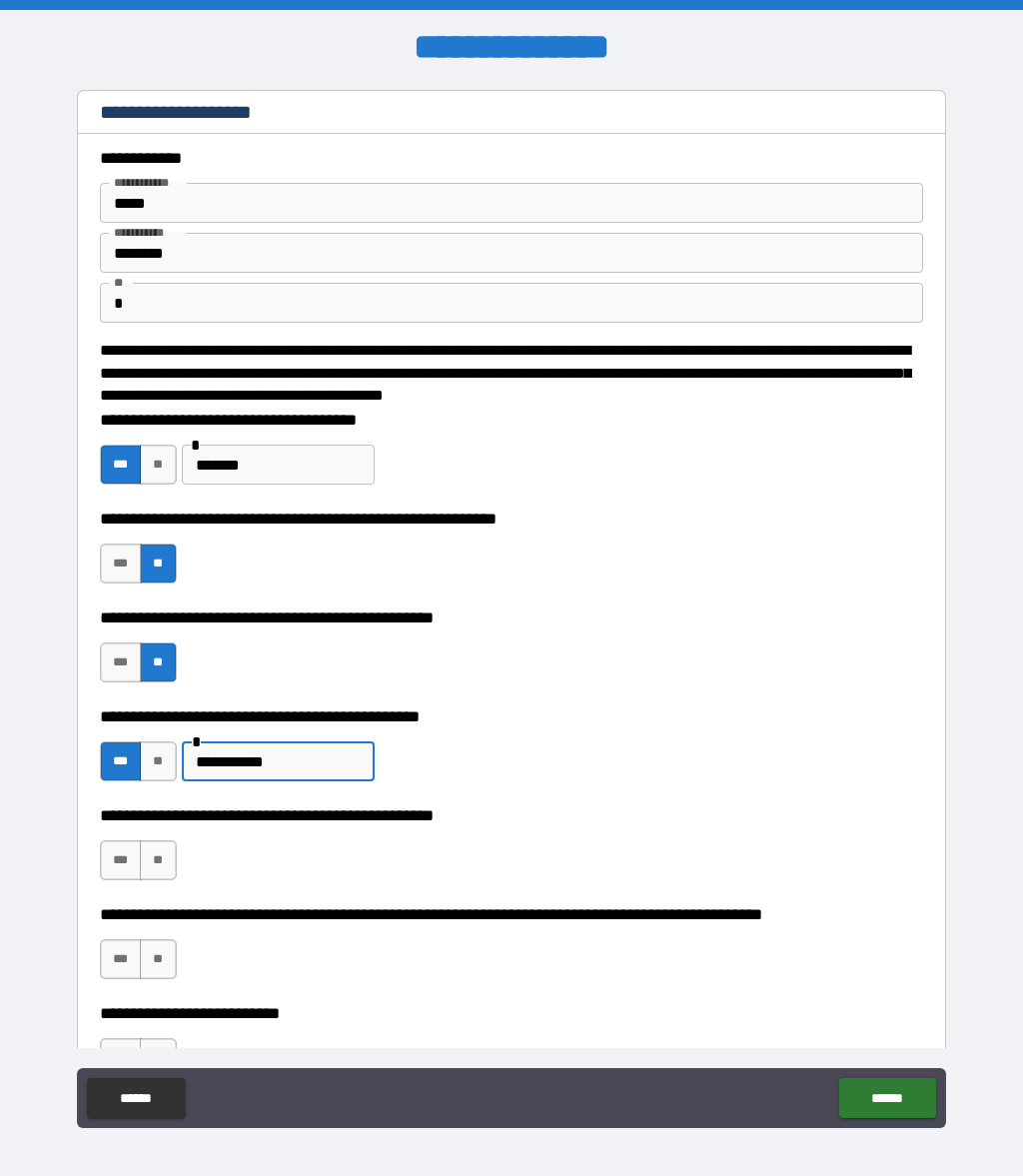 type on "**********" 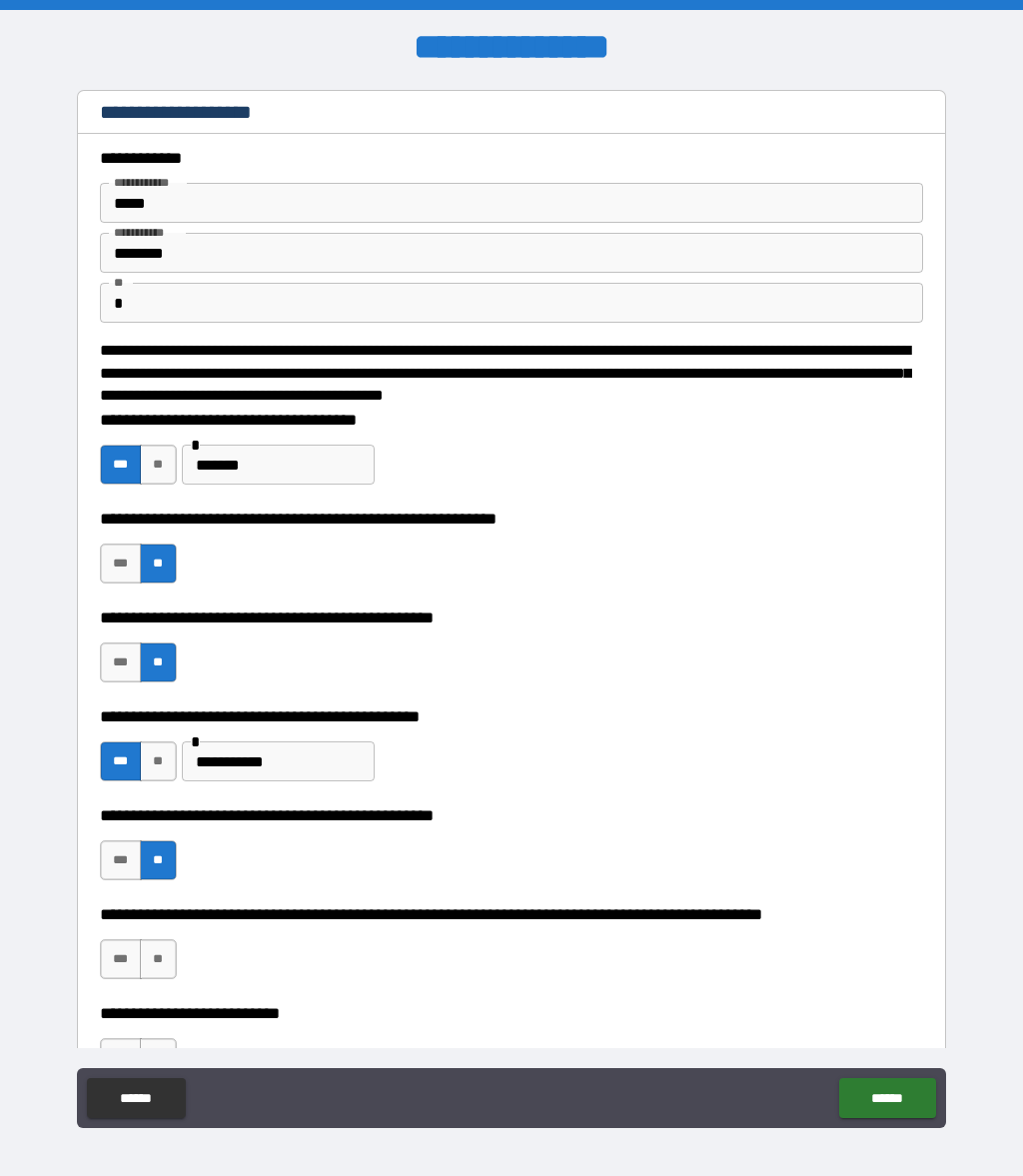click on "**" at bounding box center [158, 959] 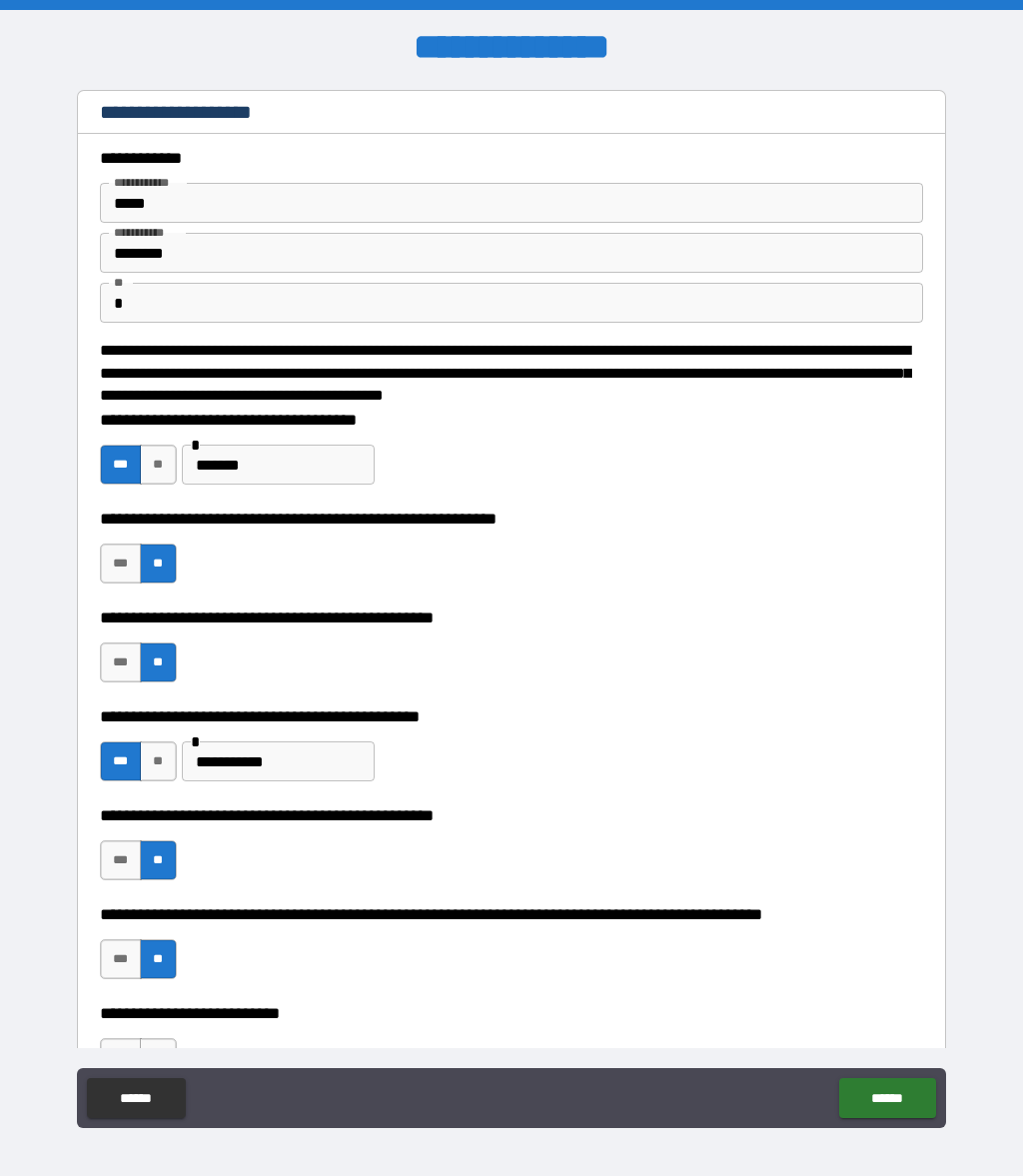 click on "**" at bounding box center (158, 1058) 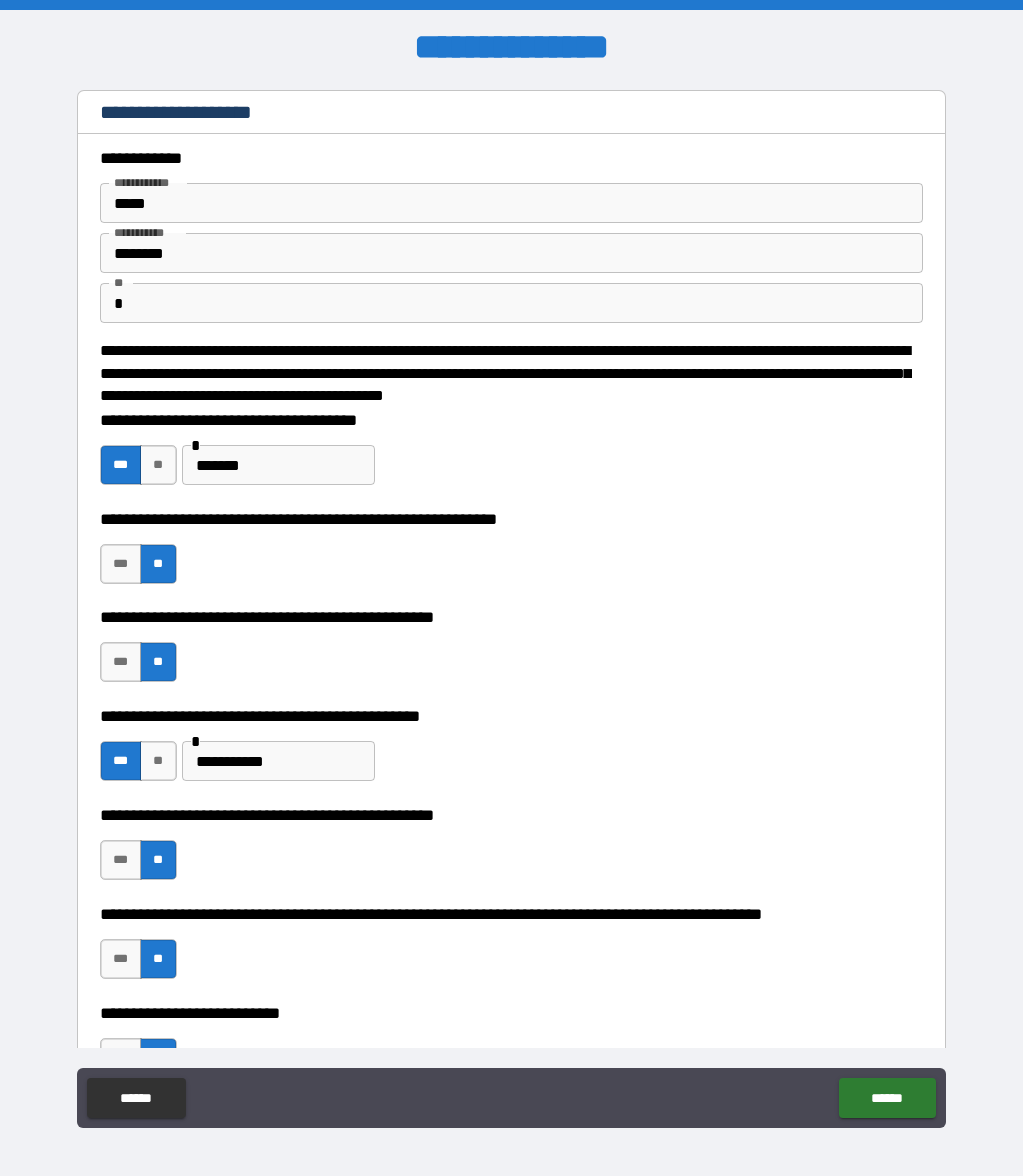 click on "**" at bounding box center [158, 1157] 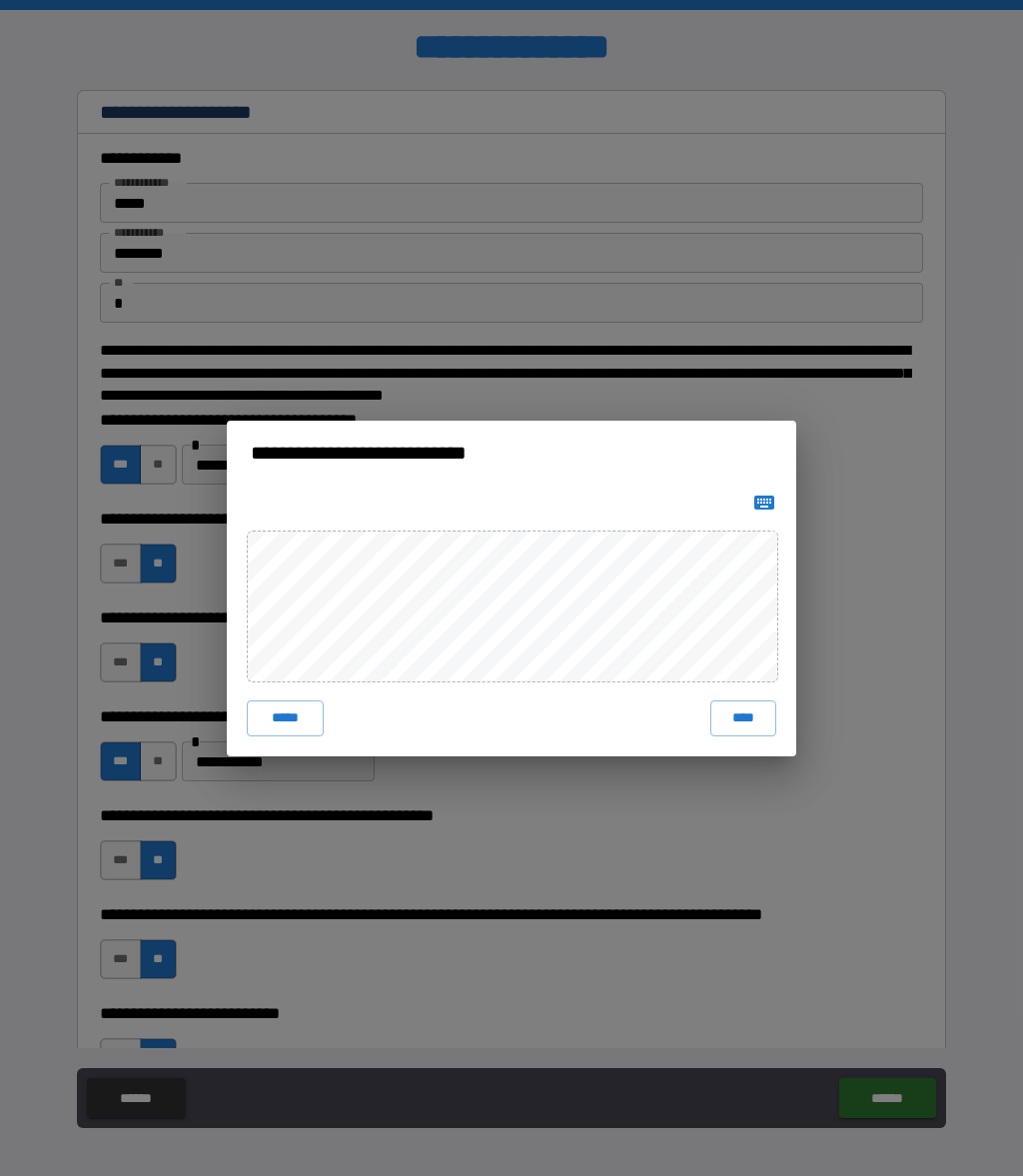 click on "****" at bounding box center [743, 718] 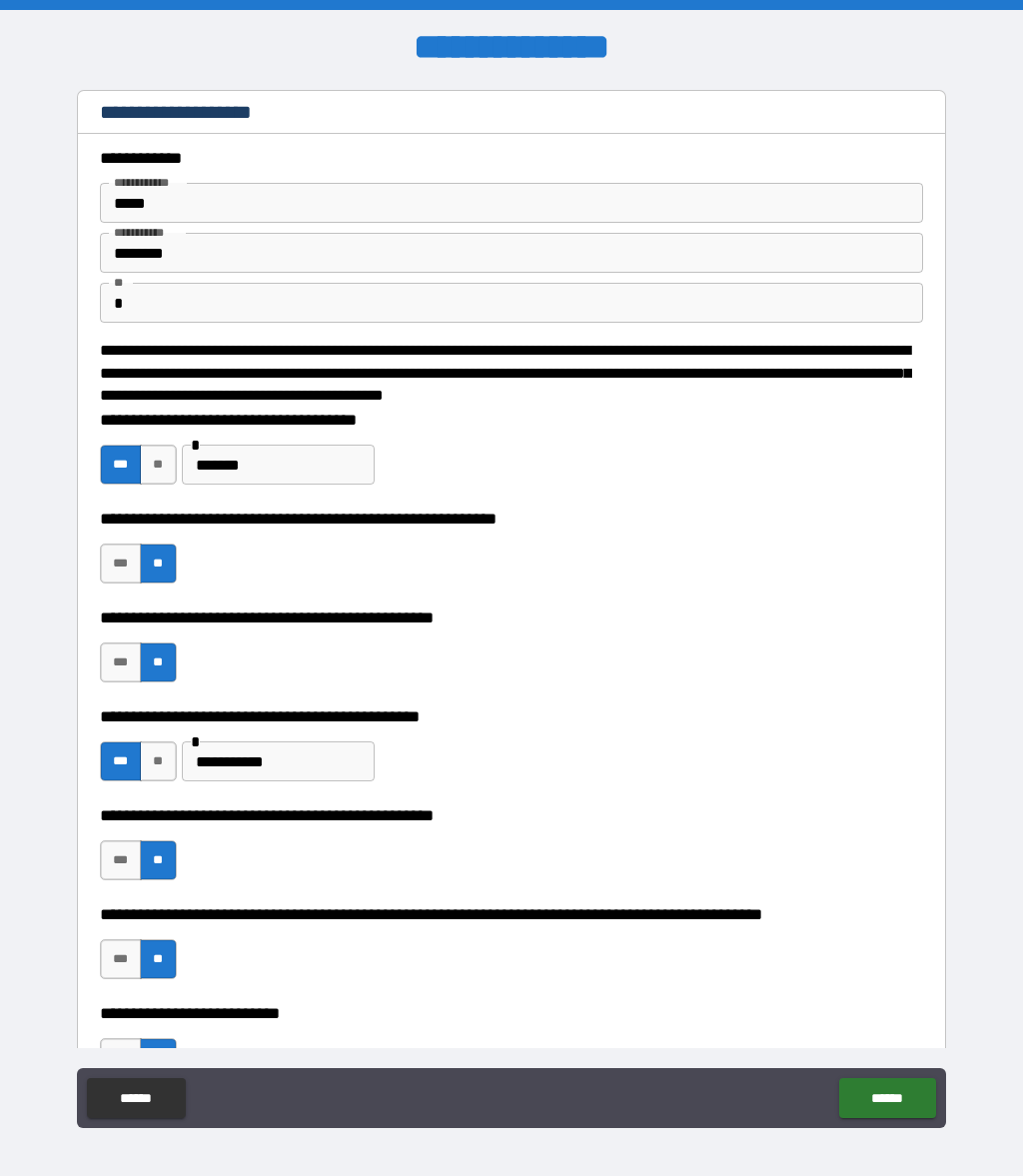 click on "******" at bounding box center [887, 1098] 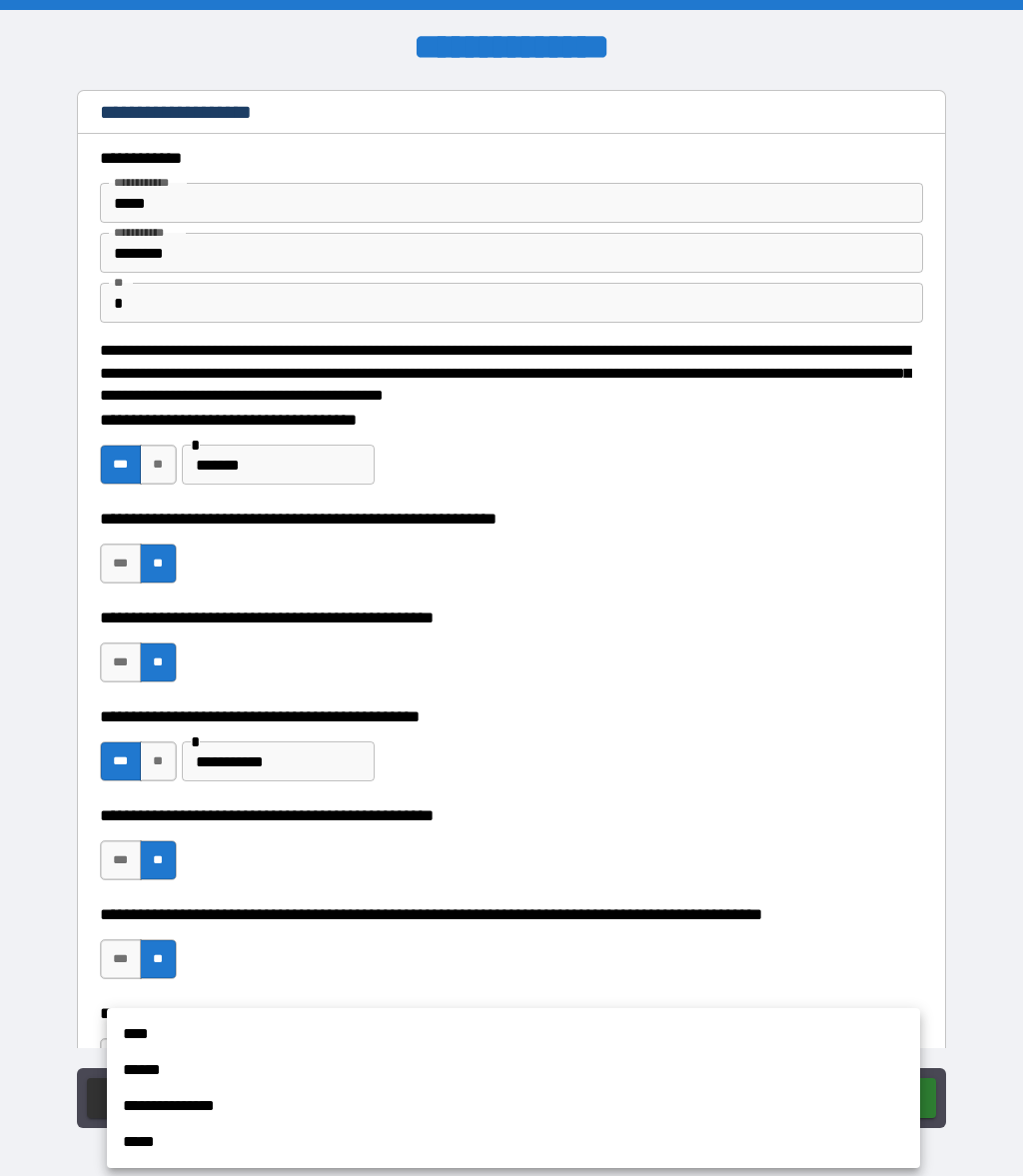 click on "****" at bounding box center [513, 1034] 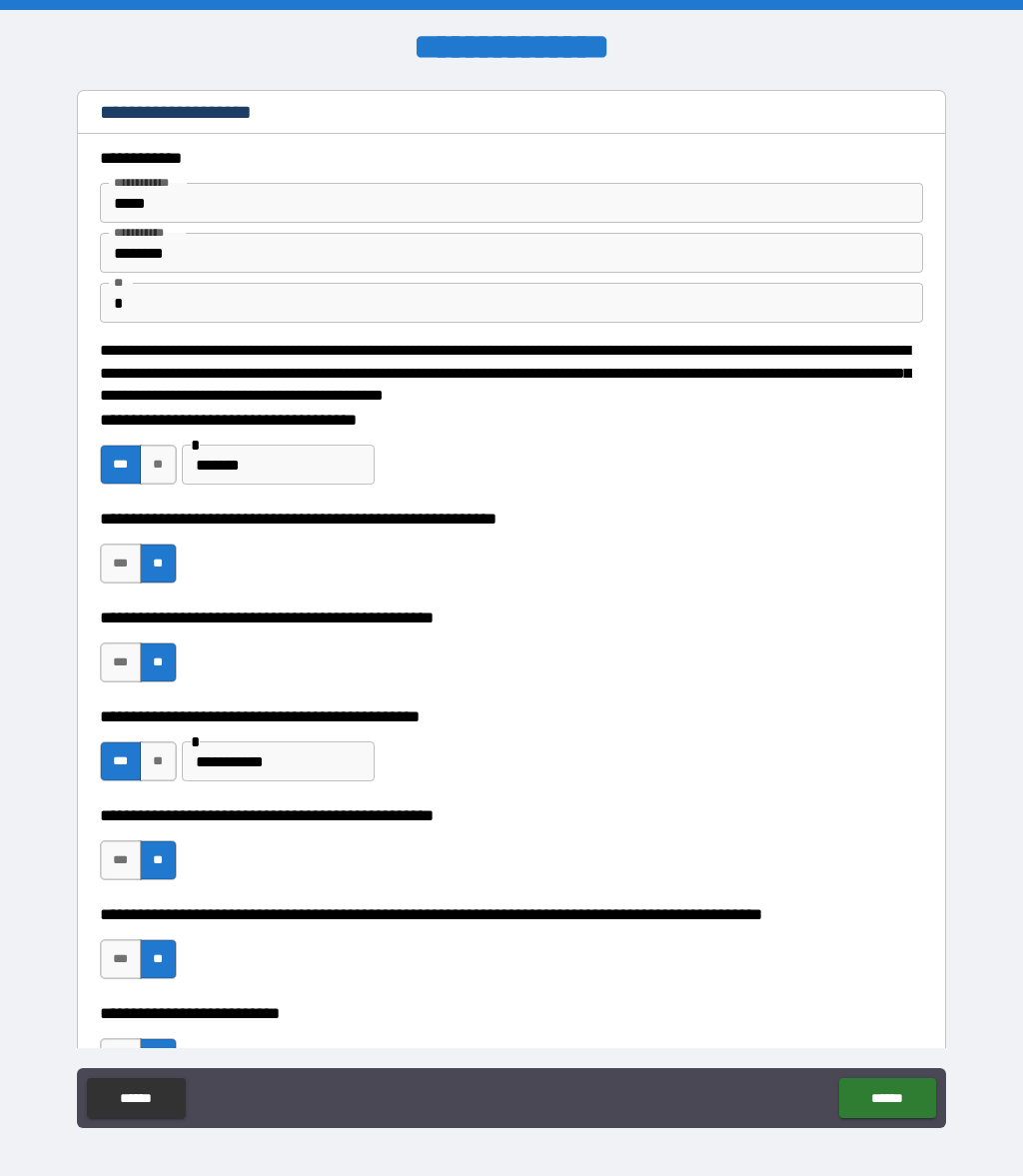 click on "******" at bounding box center [887, 1098] 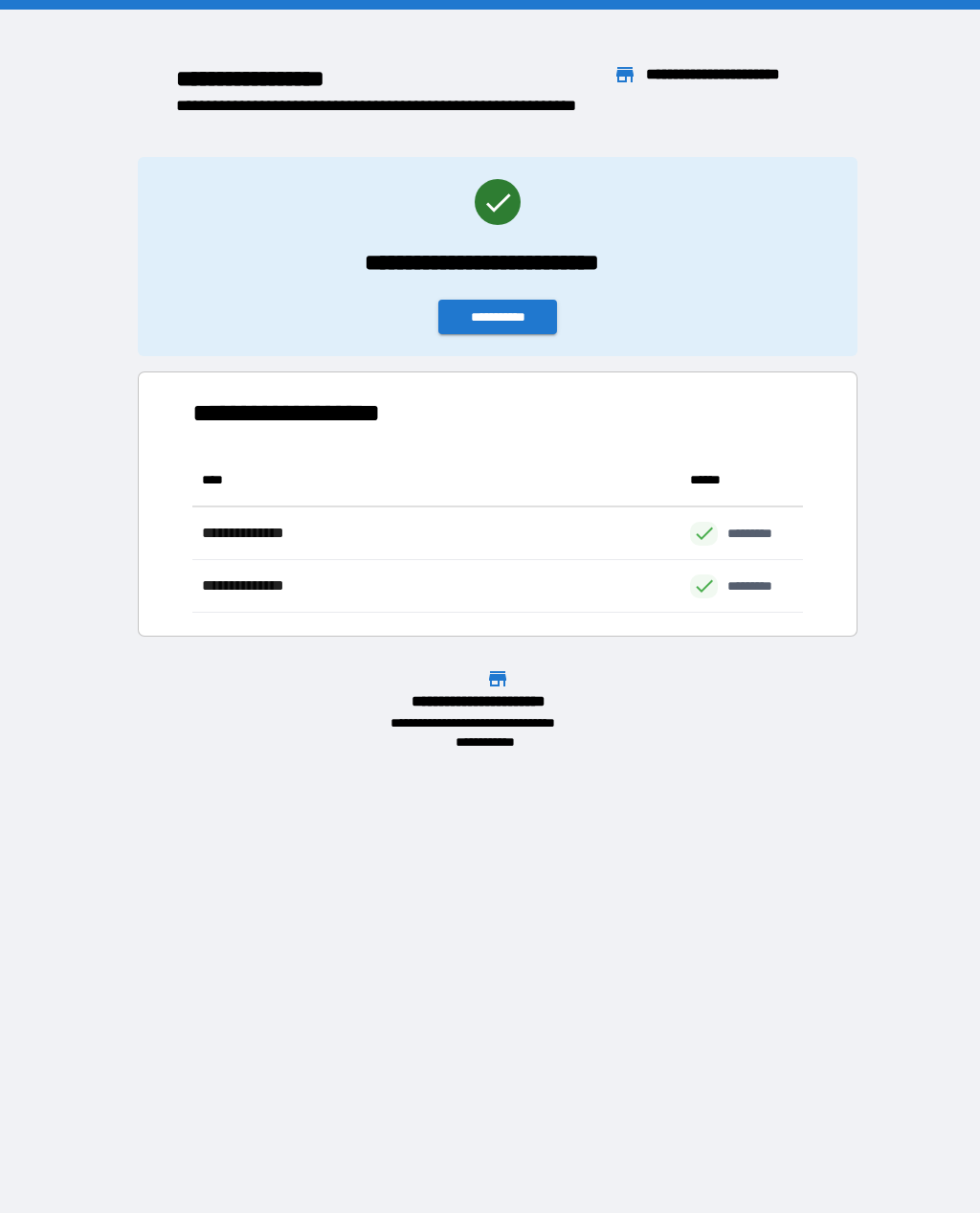 scroll, scrollTop: 159, scrollLeft: 611, axis: both 